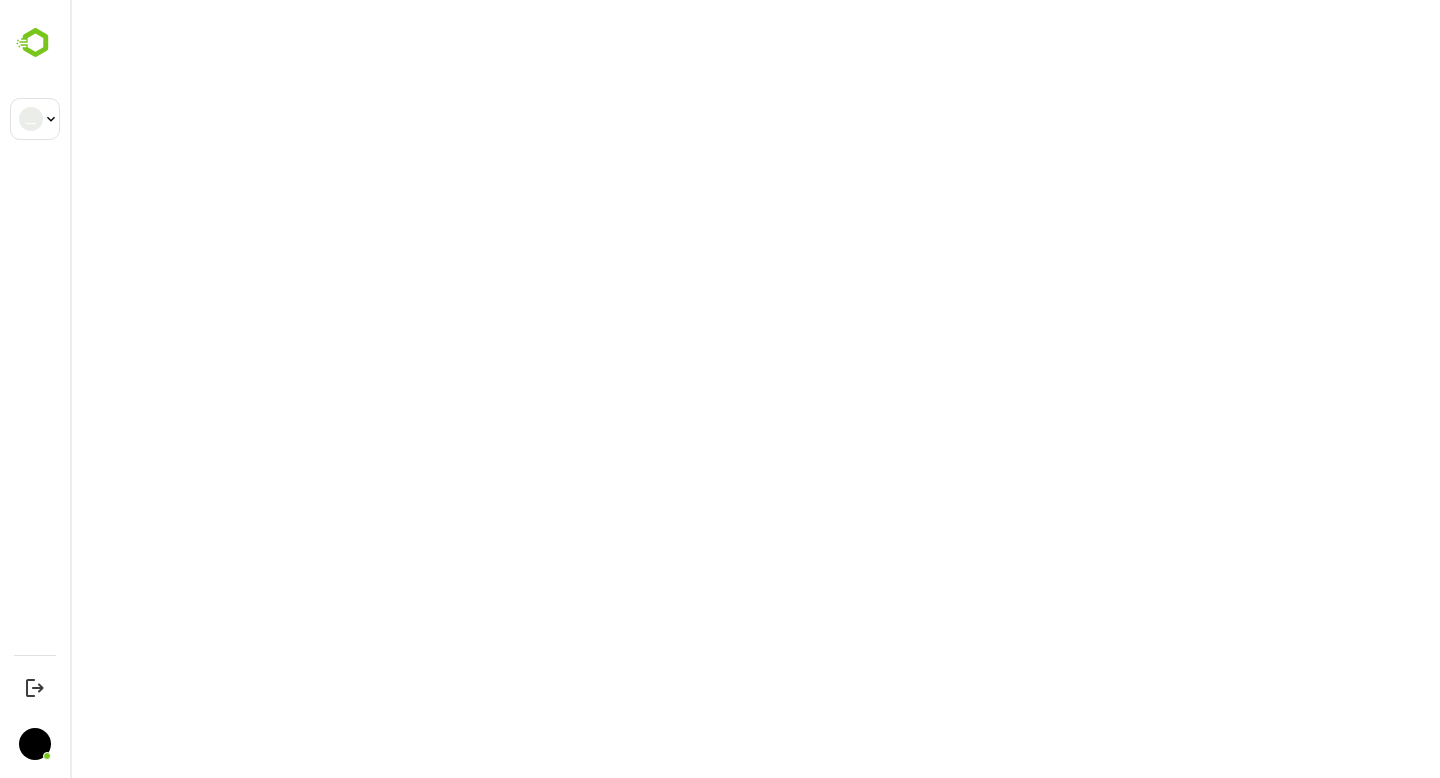 scroll, scrollTop: 0, scrollLeft: 0, axis: both 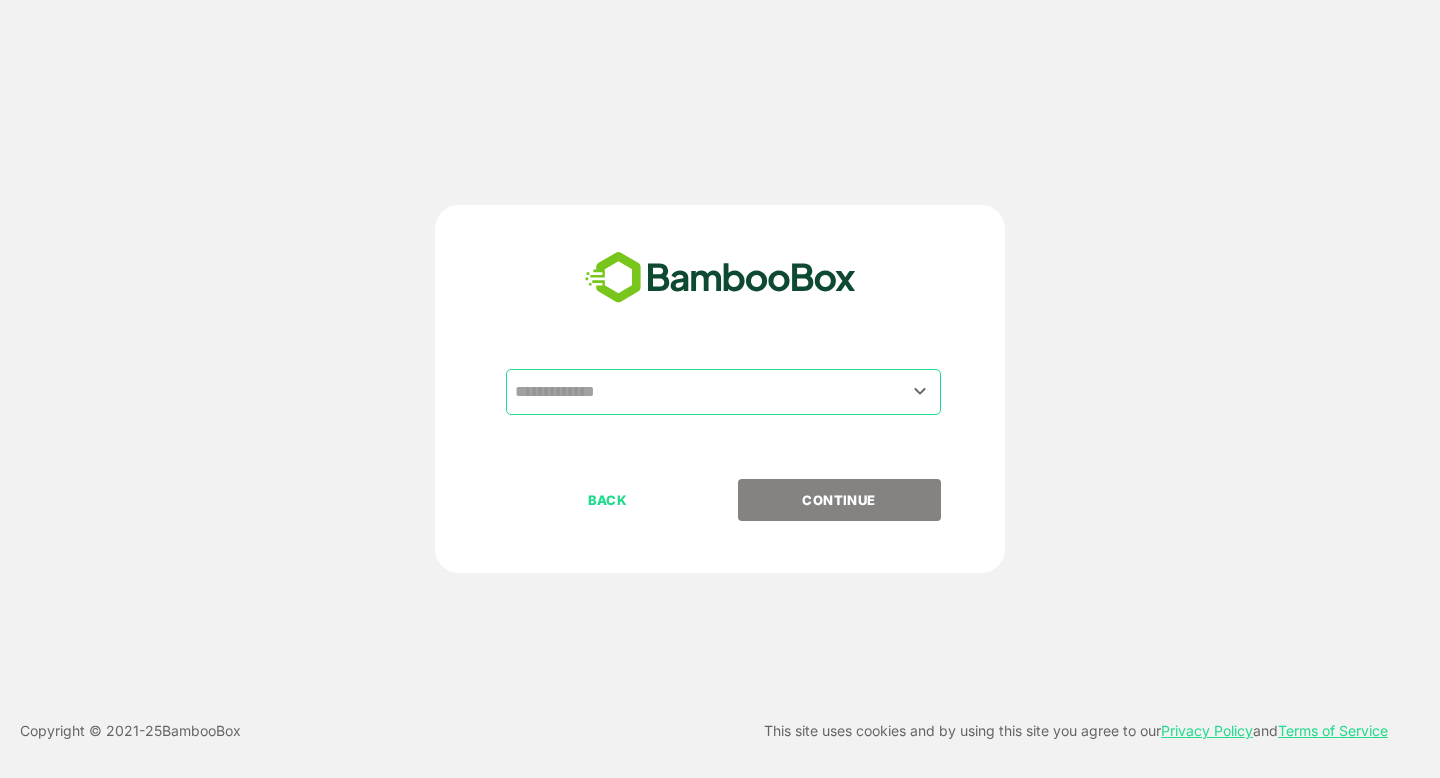 click at bounding box center [723, 392] 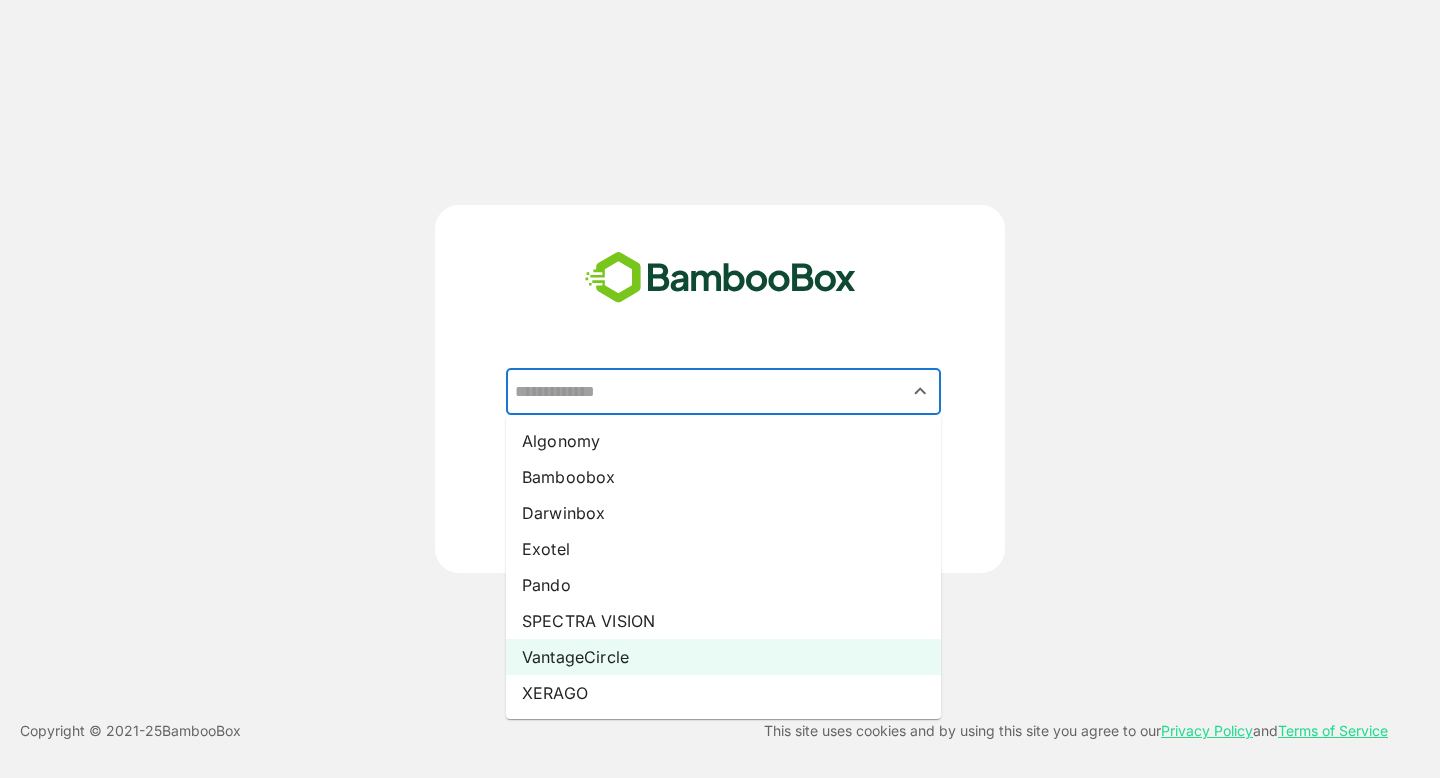 click on "VantageCircle" at bounding box center (723, 657) 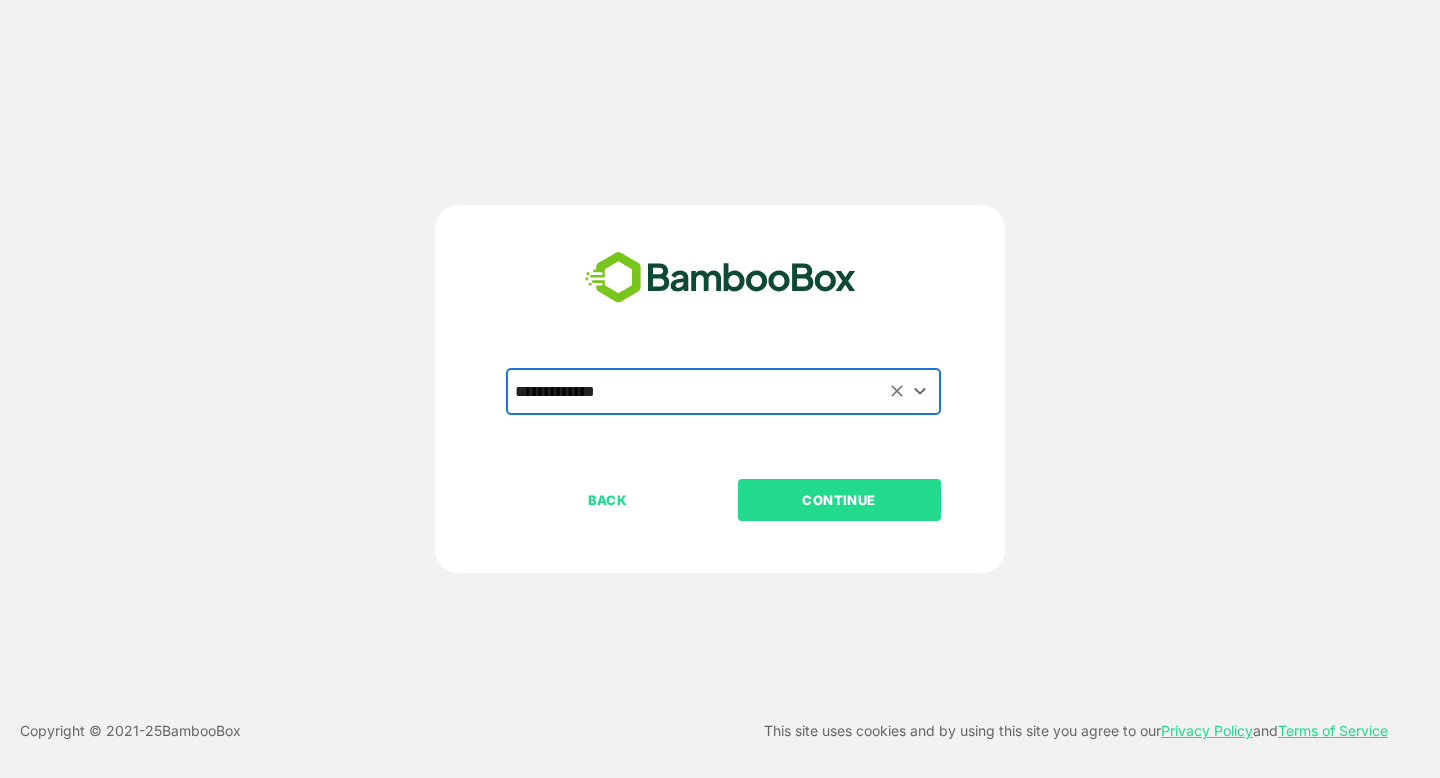 click on "CONTINUE" at bounding box center (839, 500) 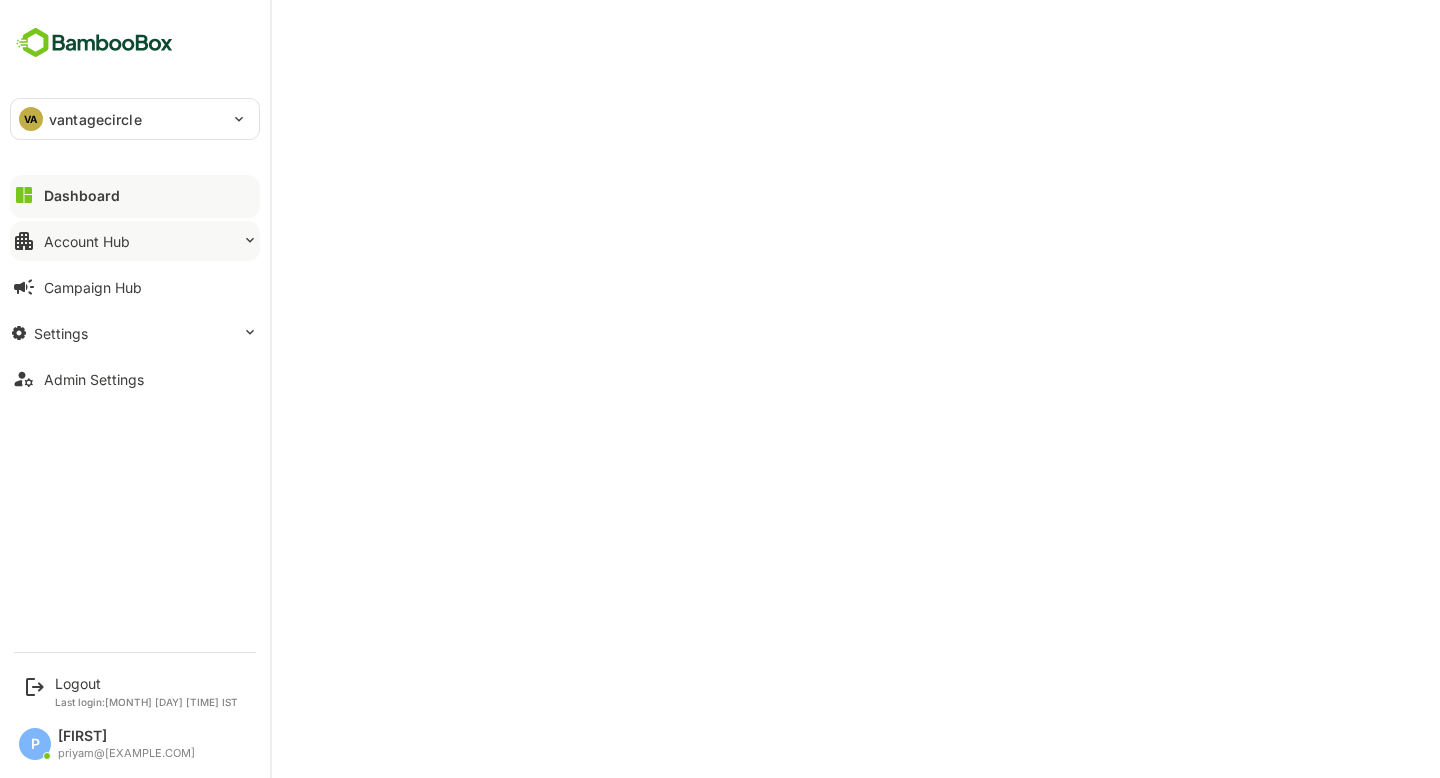 click on "Account Hub" at bounding box center [135, 195] 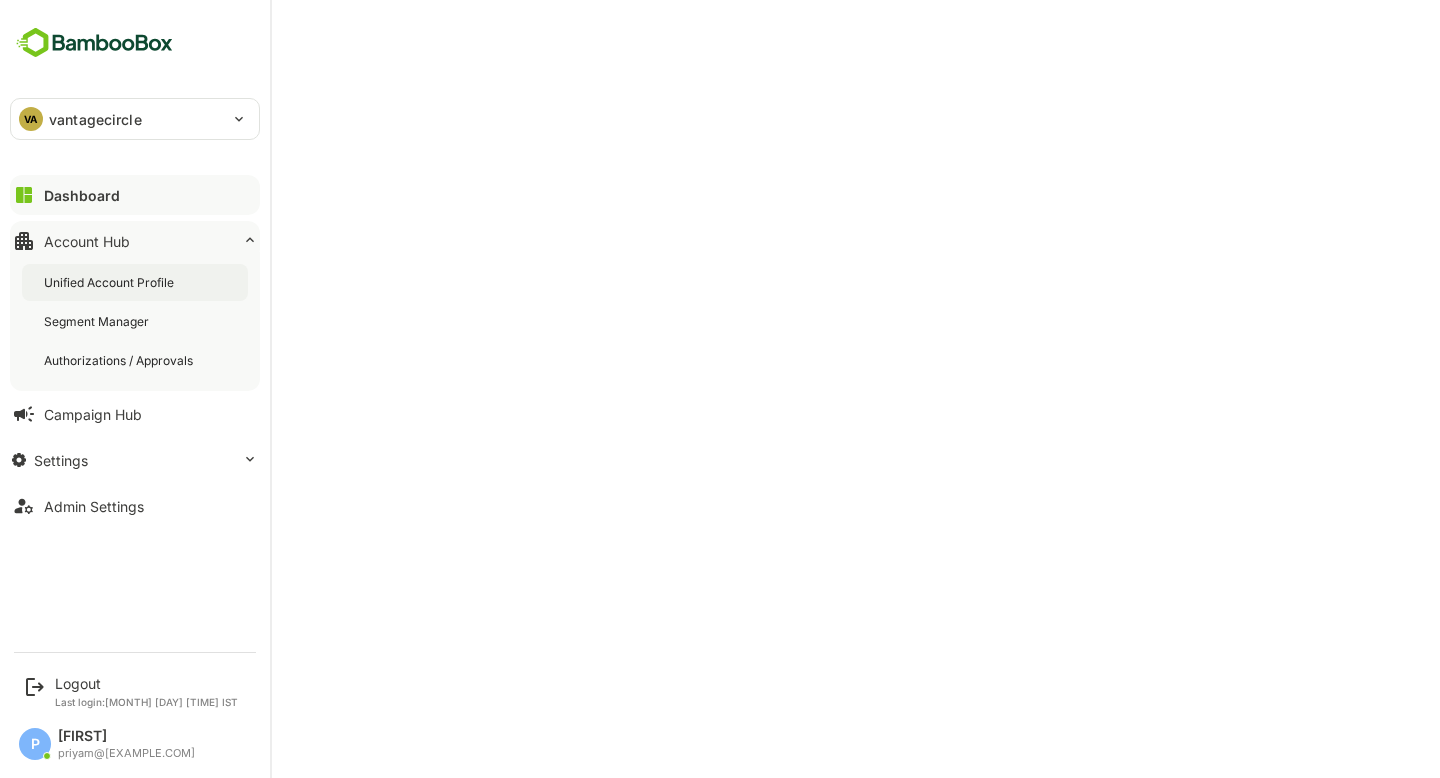 click on "Unified Account Profile" at bounding box center [111, 282] 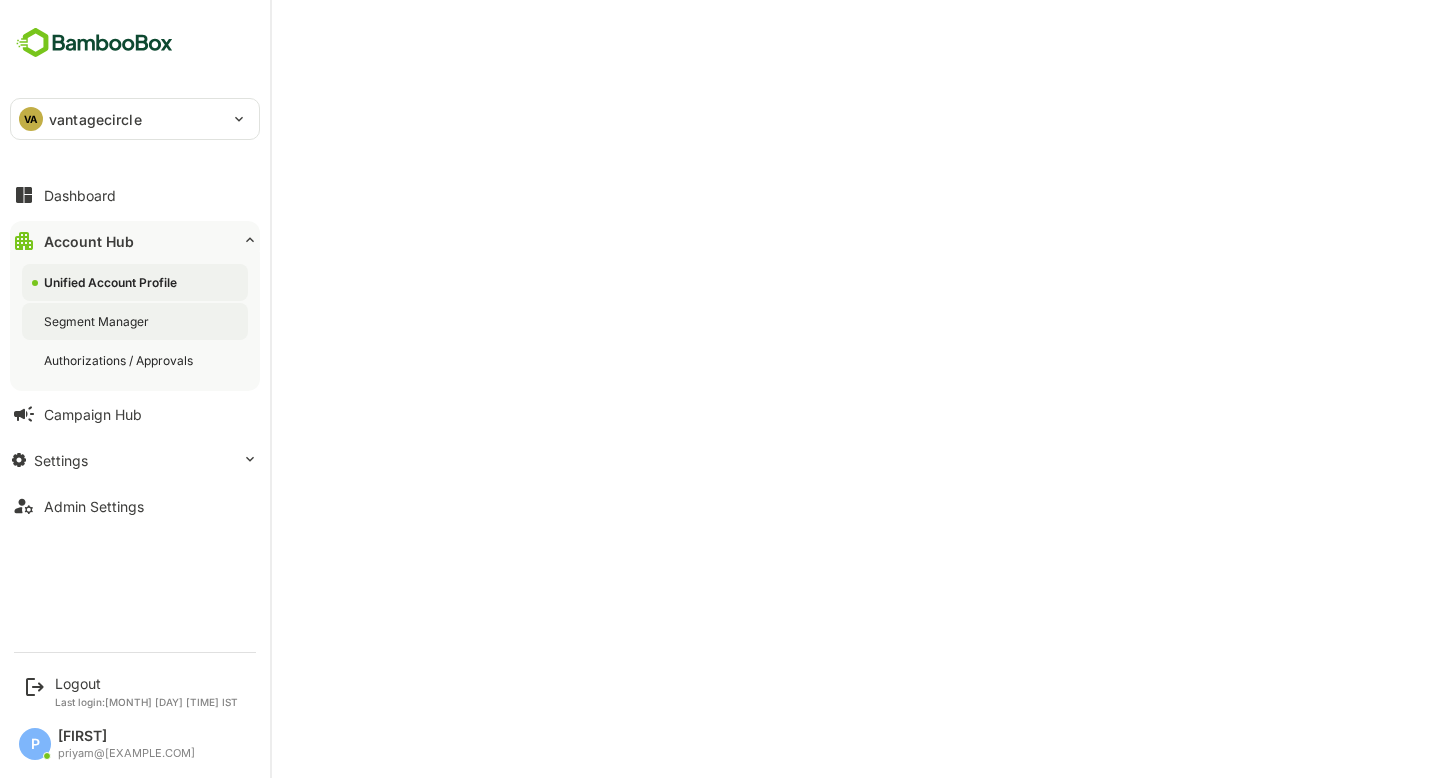 click on "Segment Manager" at bounding box center (112, 282) 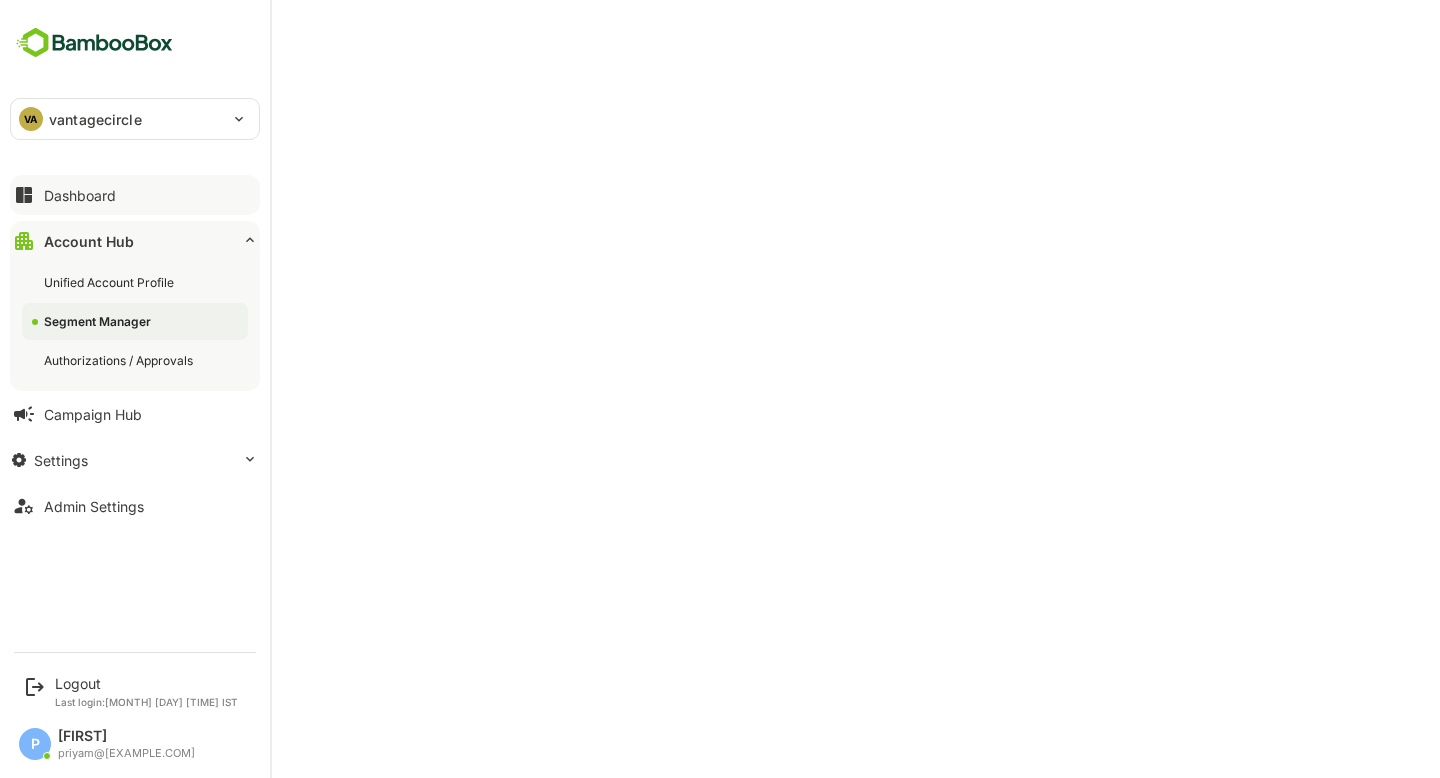 click on "Dashboard" at bounding box center [80, 195] 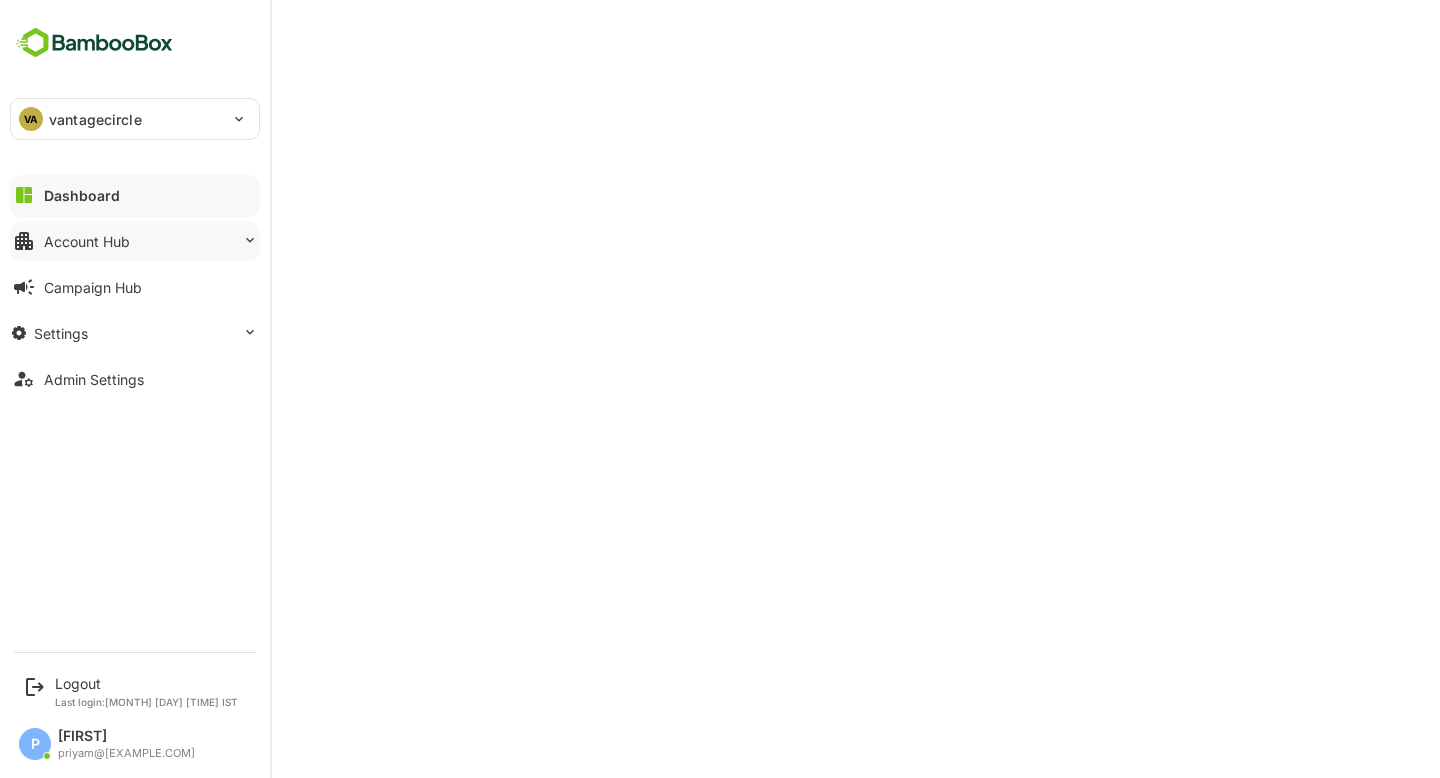 click on "Account Hub" at bounding box center (135, 195) 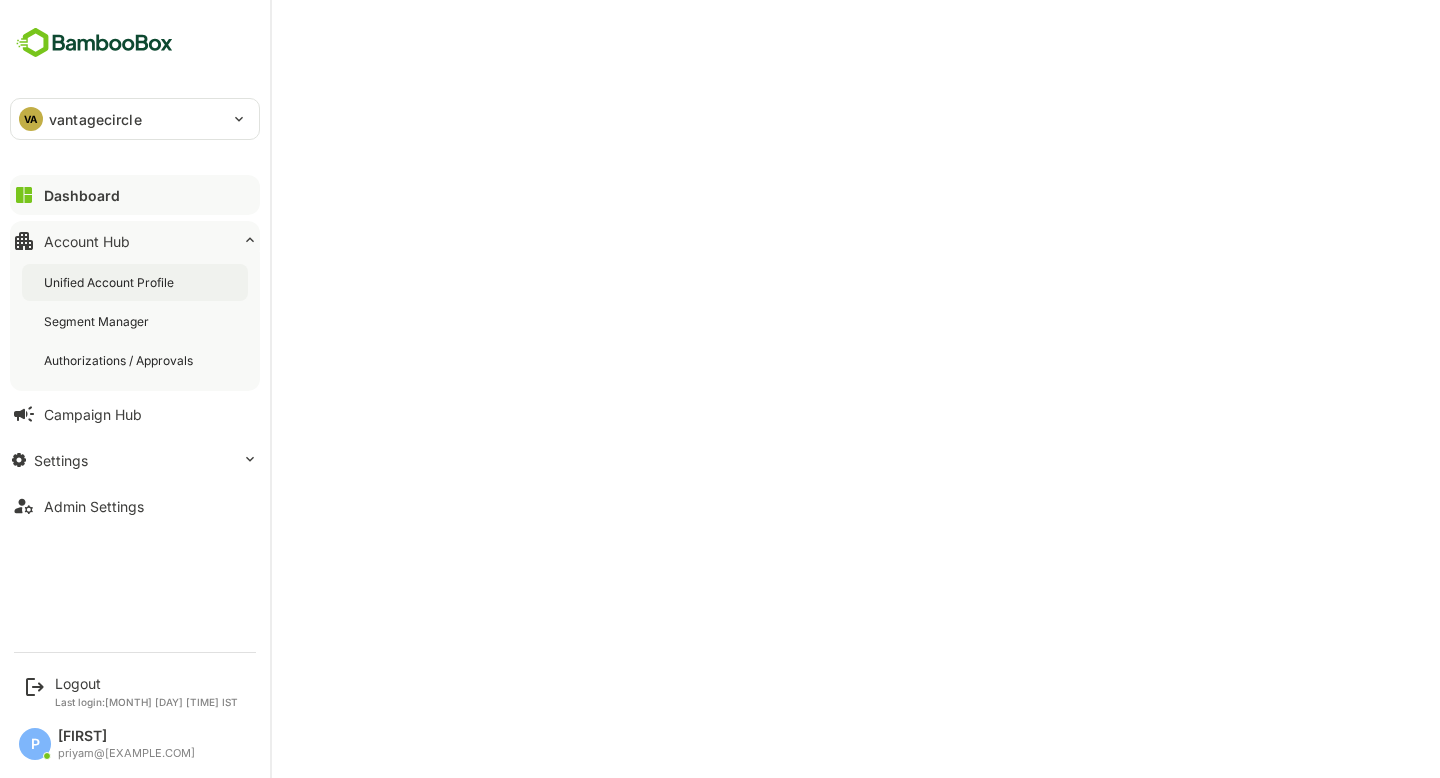 click on "Unified Account Profile" at bounding box center [111, 282] 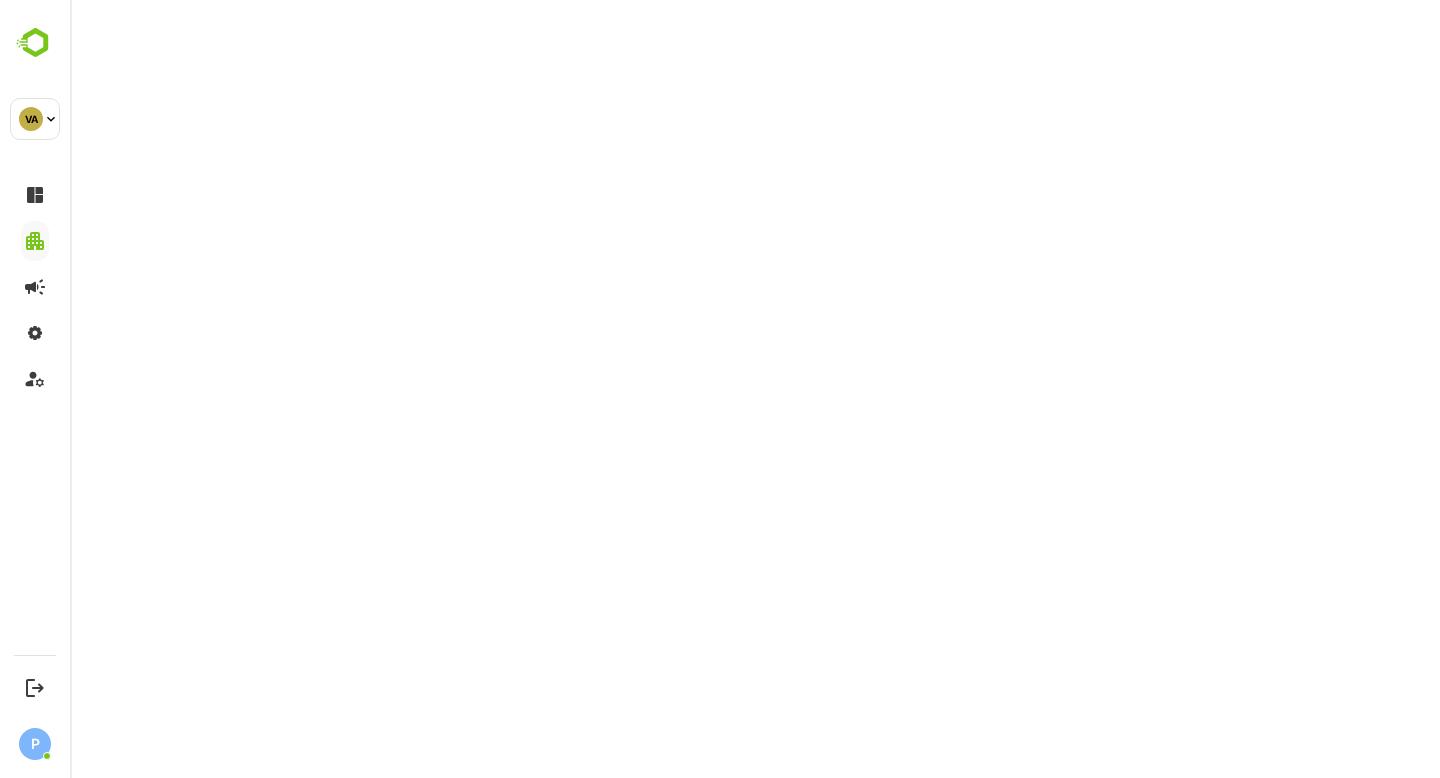 scroll, scrollTop: 0, scrollLeft: 0, axis: both 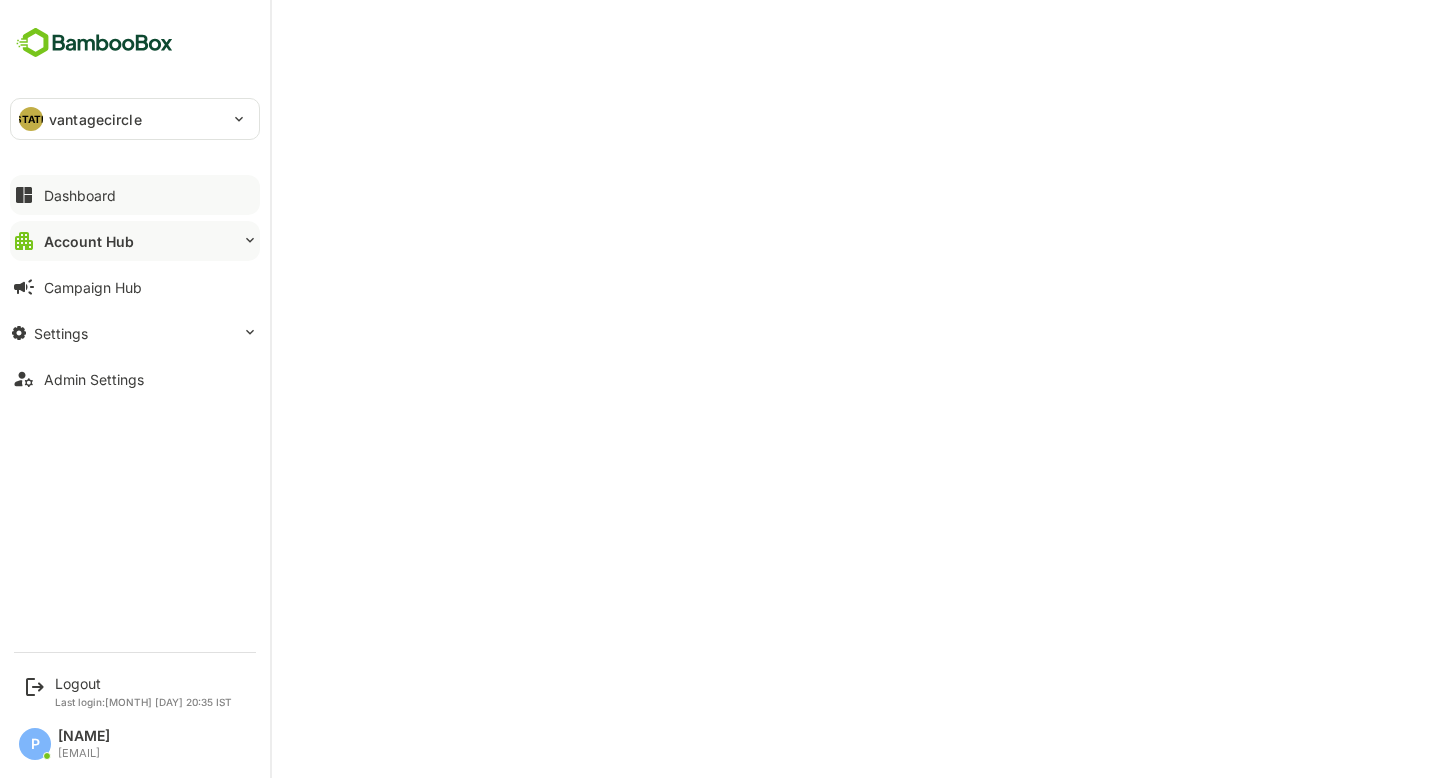 click on "Dashboard" at bounding box center (80, 195) 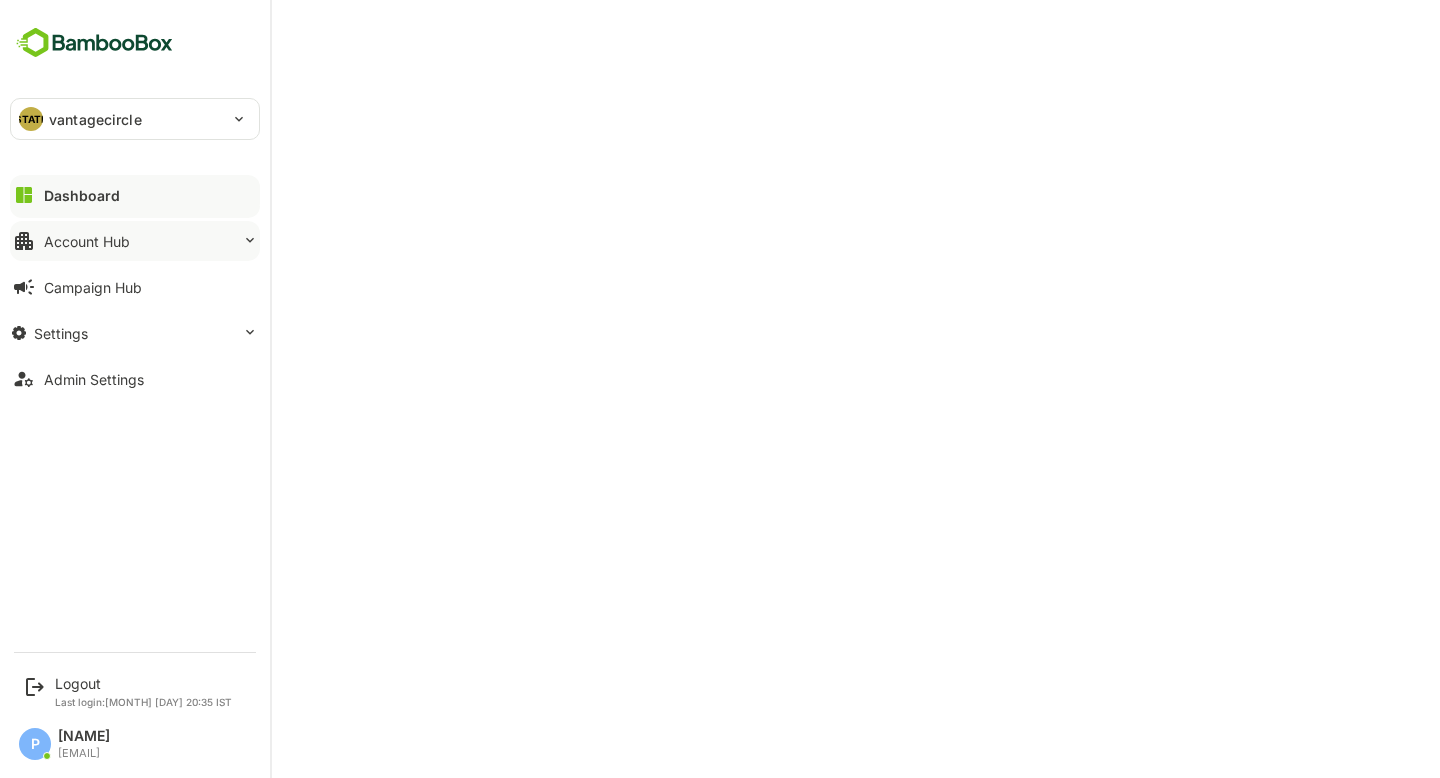 click on "Account Hub" at bounding box center (82, 195) 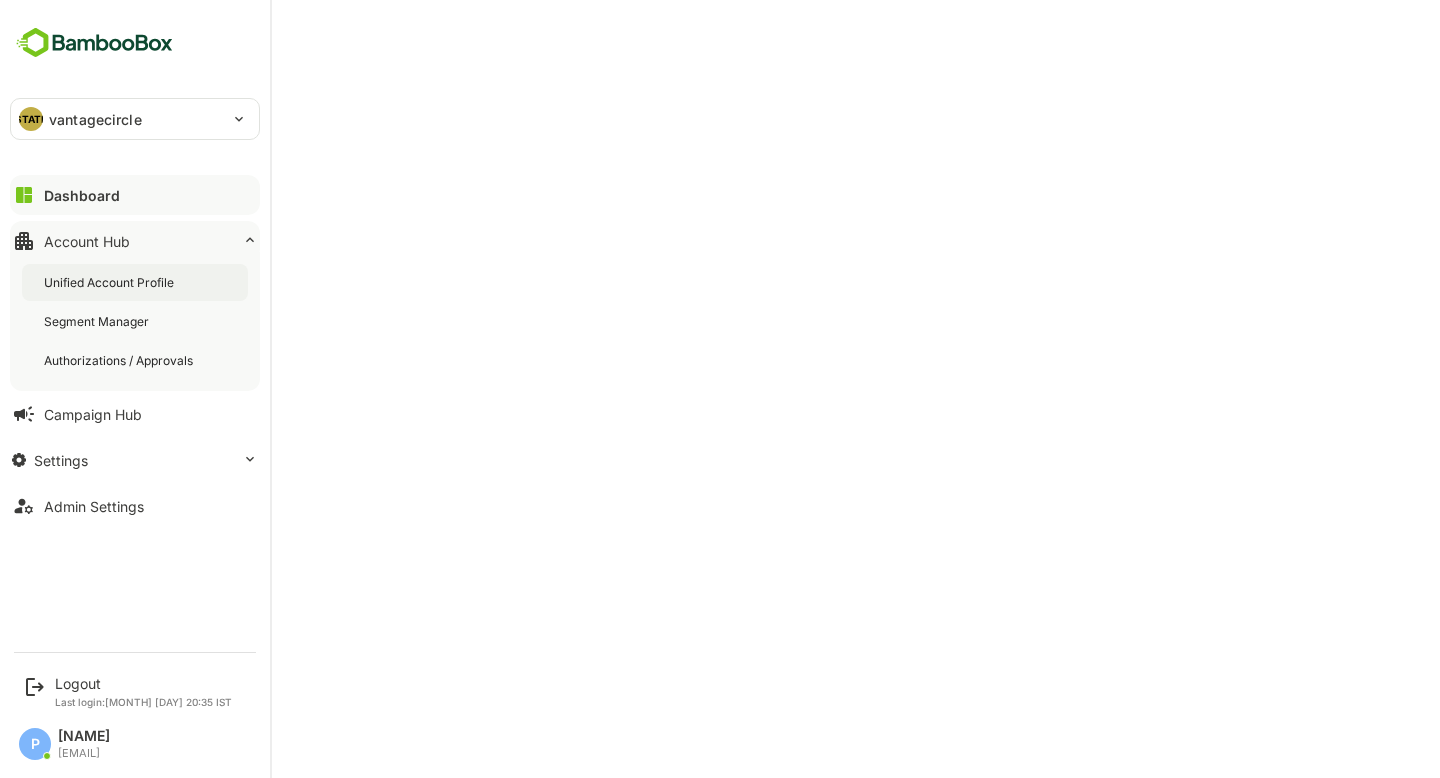 click on "Unified Account Profile" at bounding box center [135, 282] 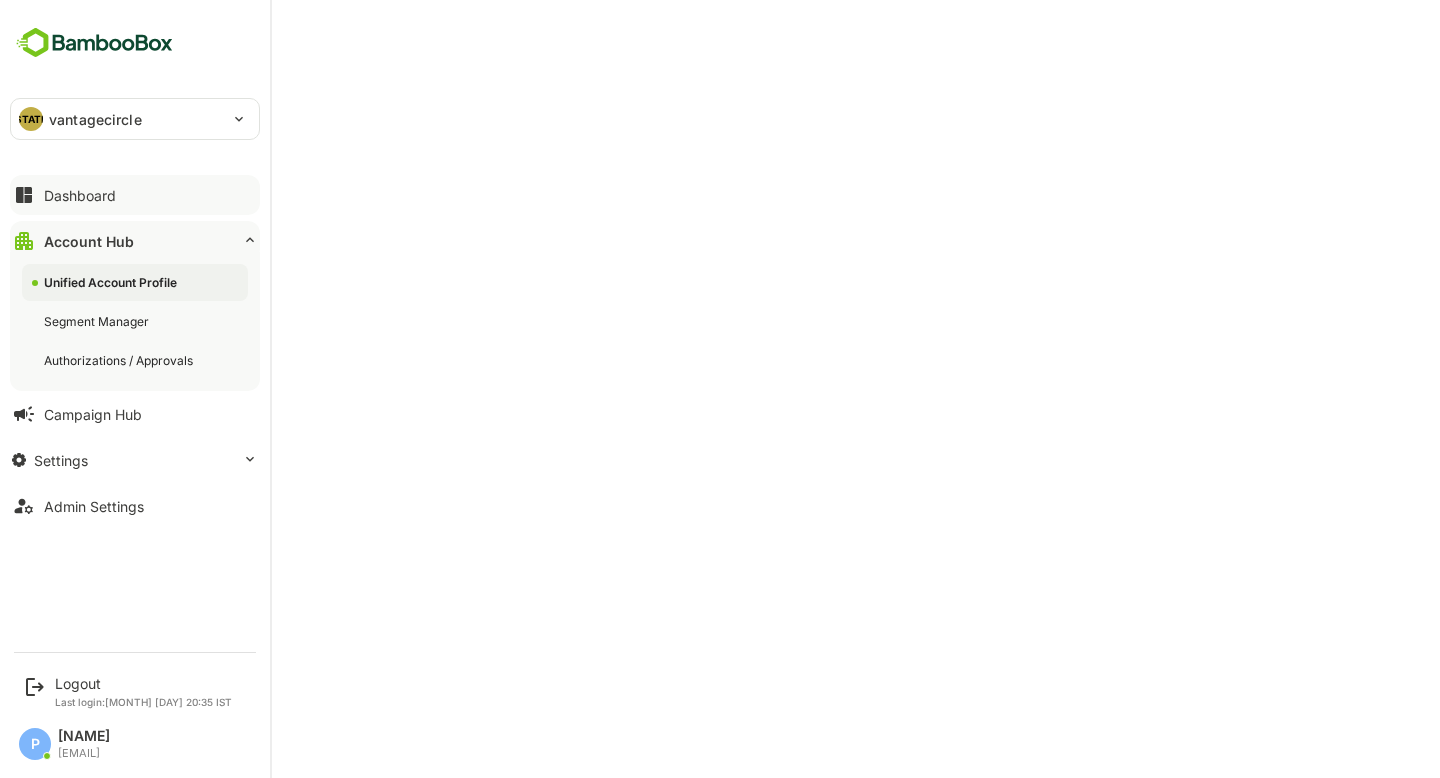click on "Dashboard" at bounding box center (80, 195) 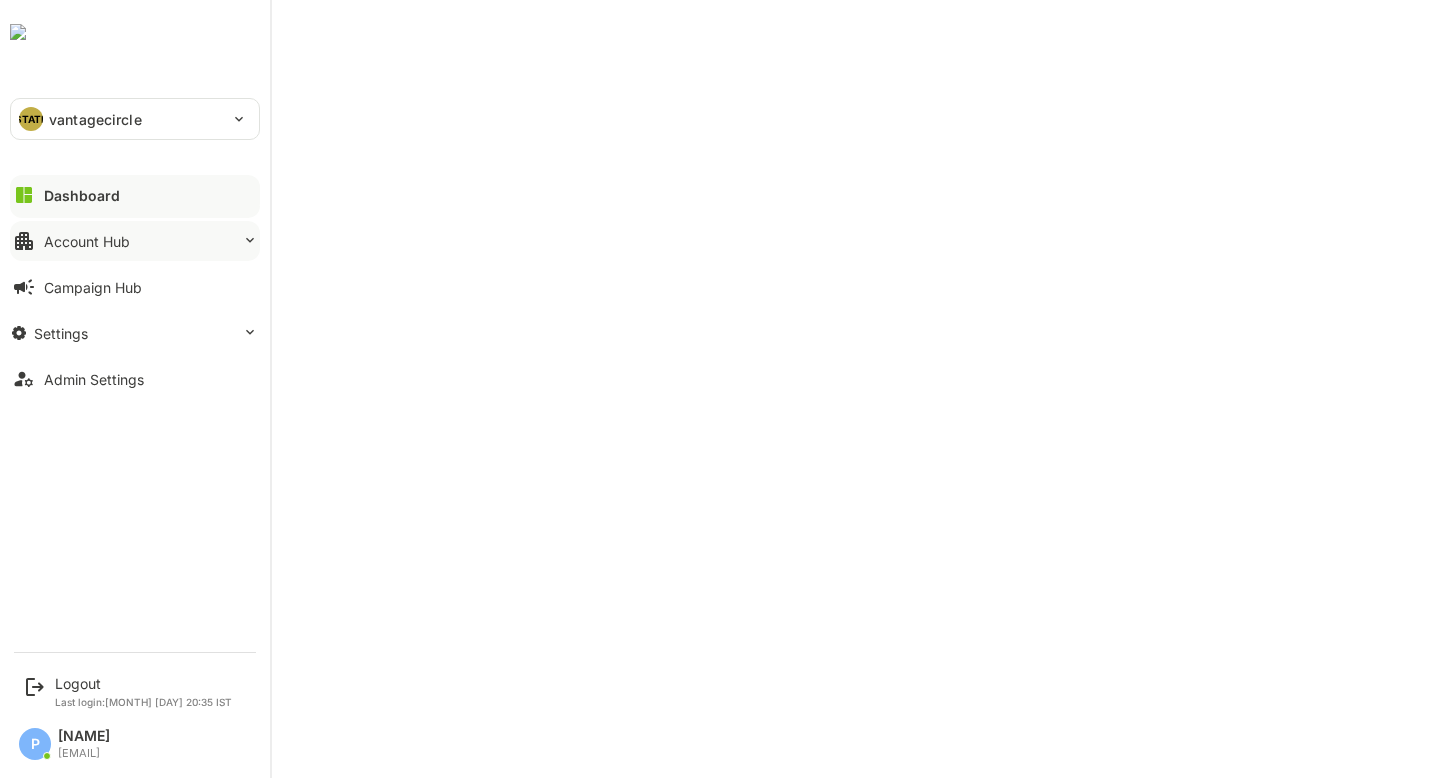 click on "Account Hub" at bounding box center [135, 195] 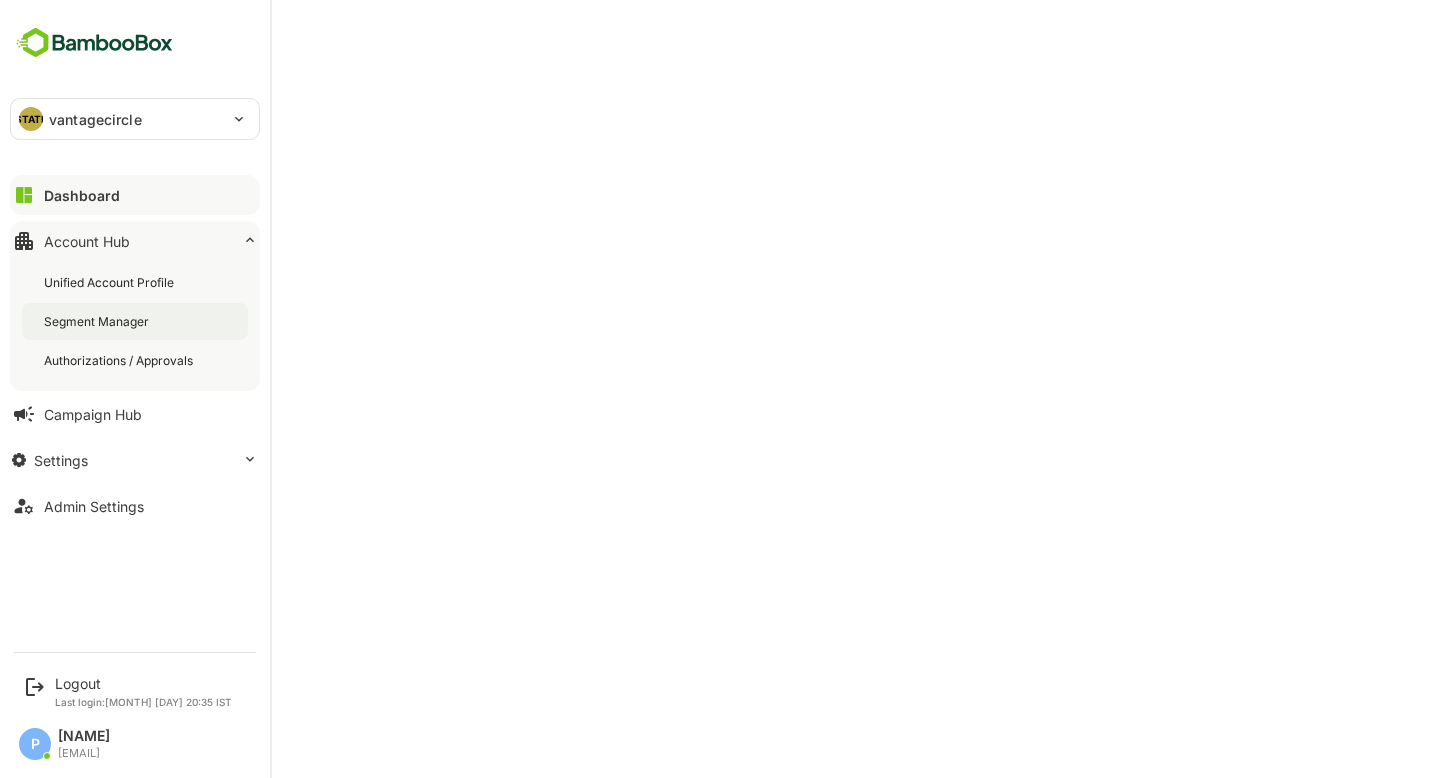 click on "Segment Manager" at bounding box center [135, 282] 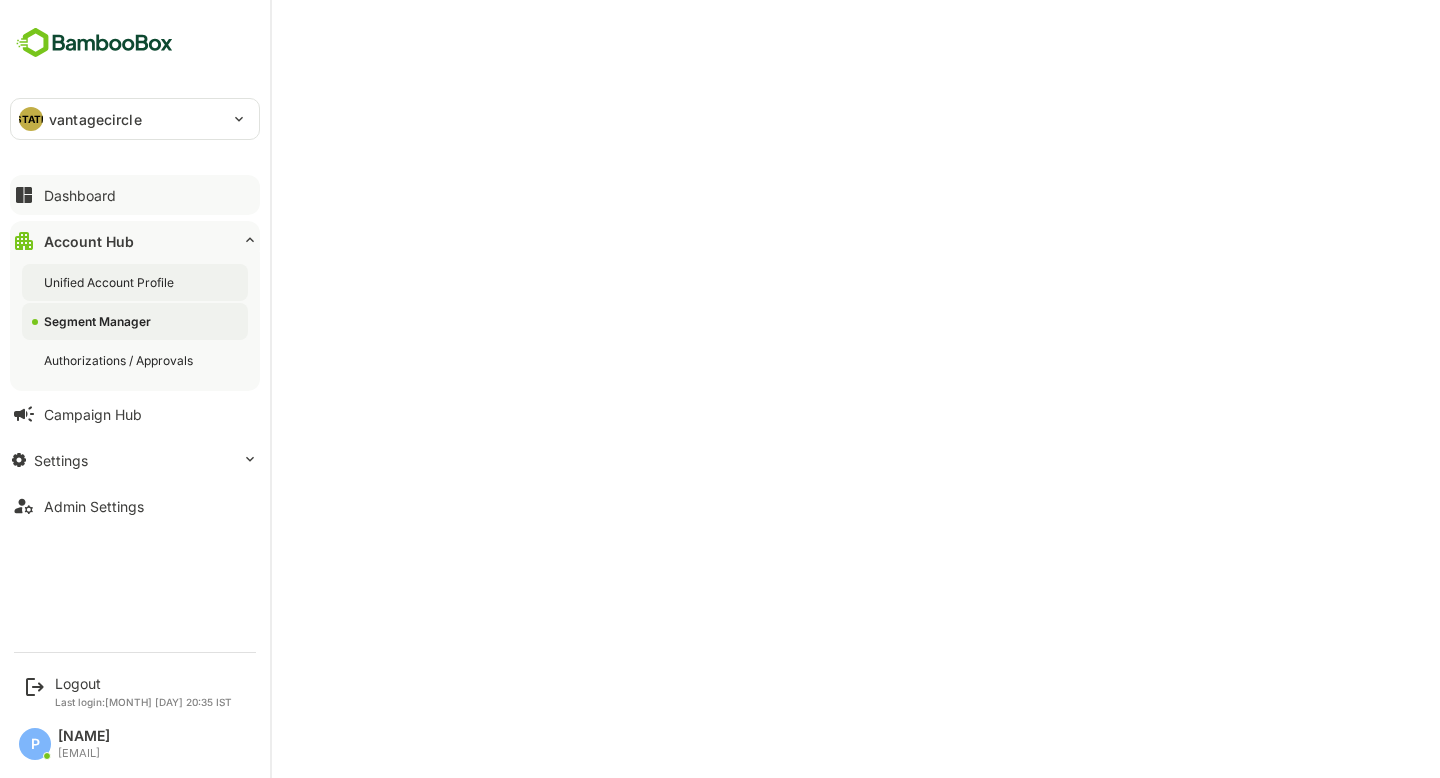click on "Unified Account Profile" at bounding box center [111, 282] 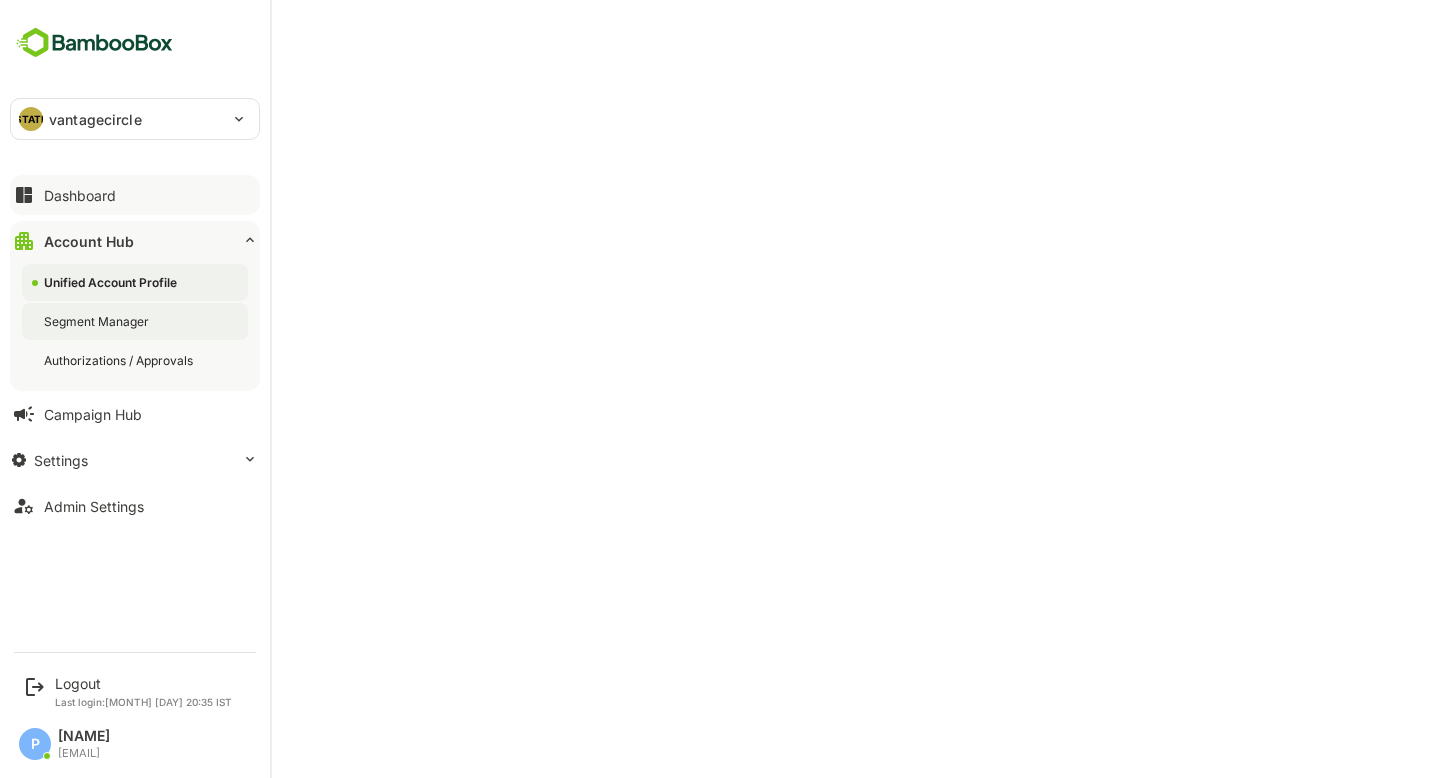click on "Segment Manager" at bounding box center (112, 282) 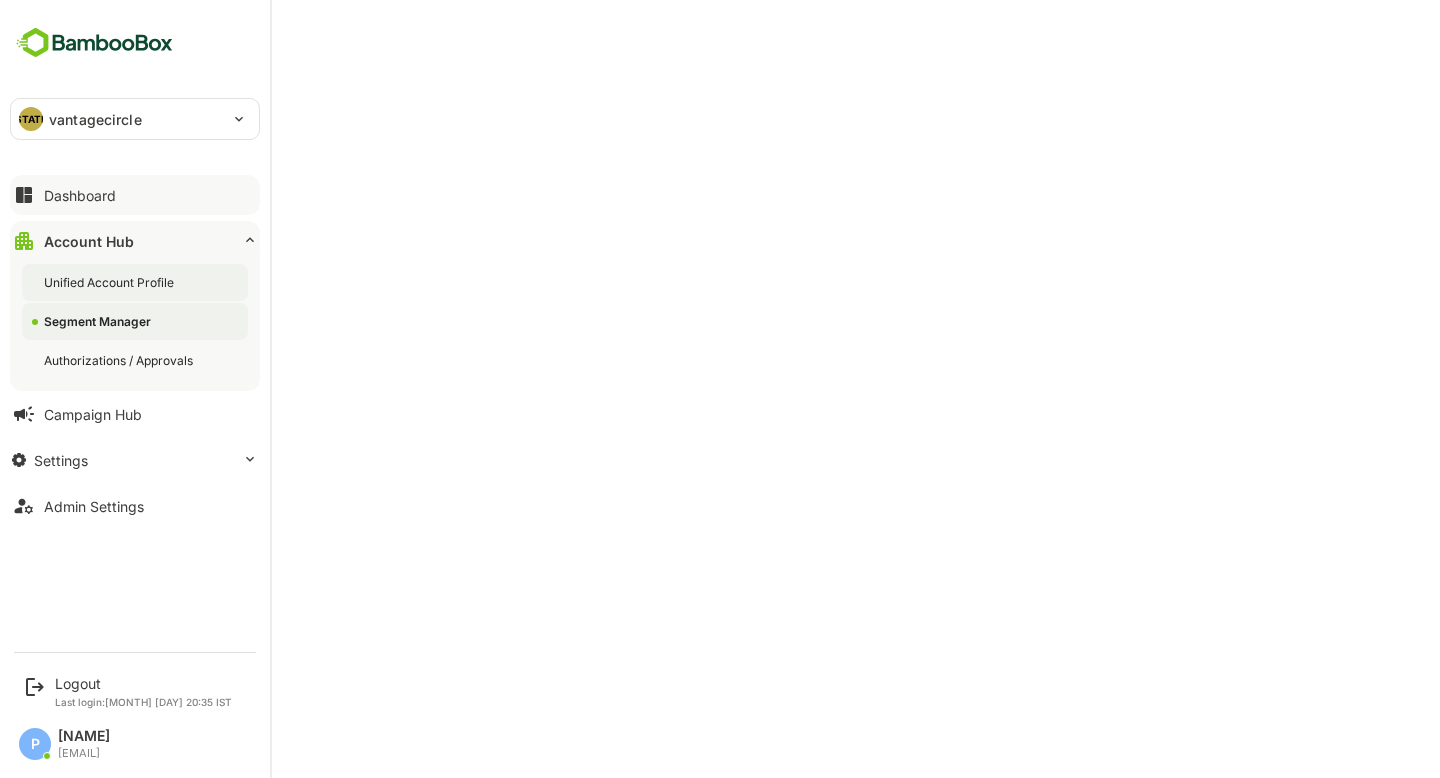 click on "Unified Account Profile" at bounding box center (135, 282) 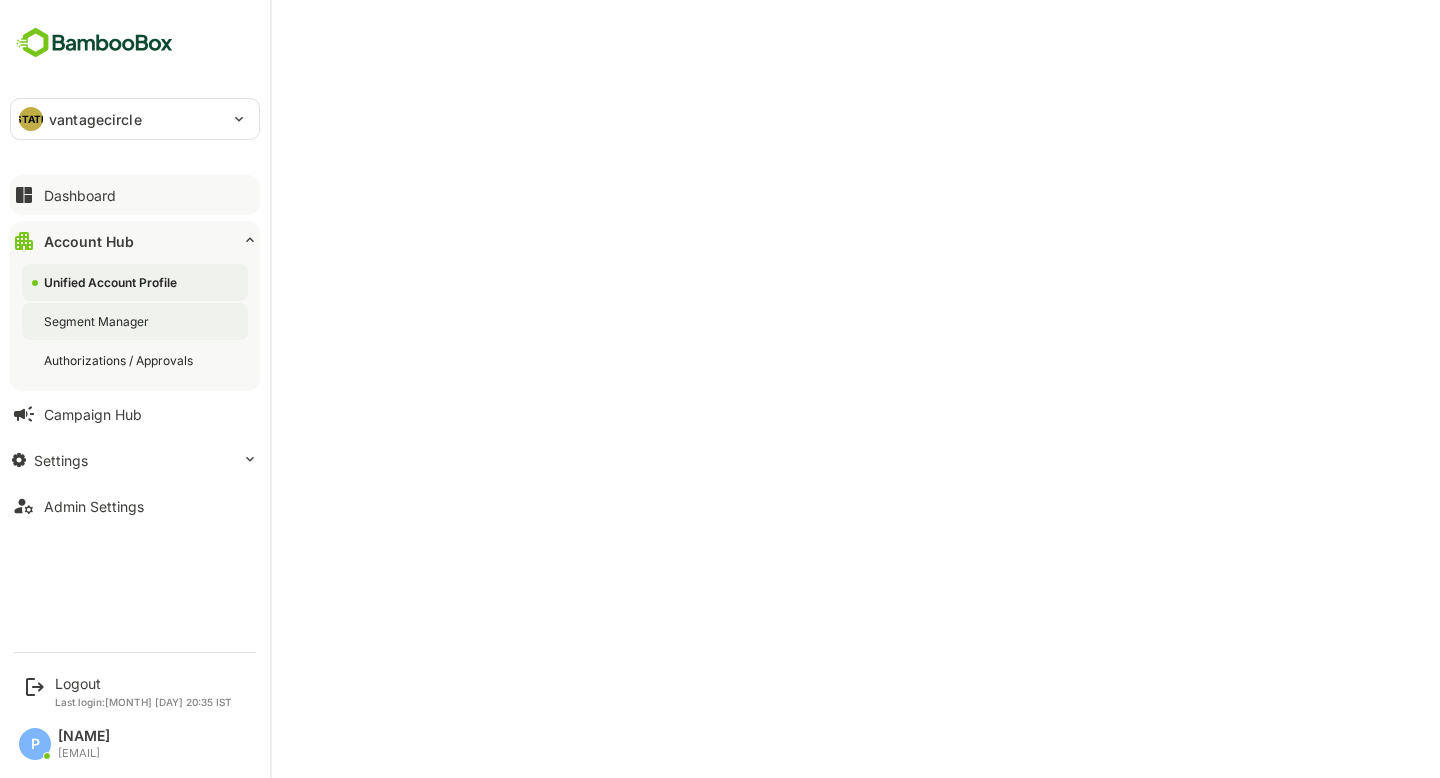 click on "Segment Manager" at bounding box center [112, 282] 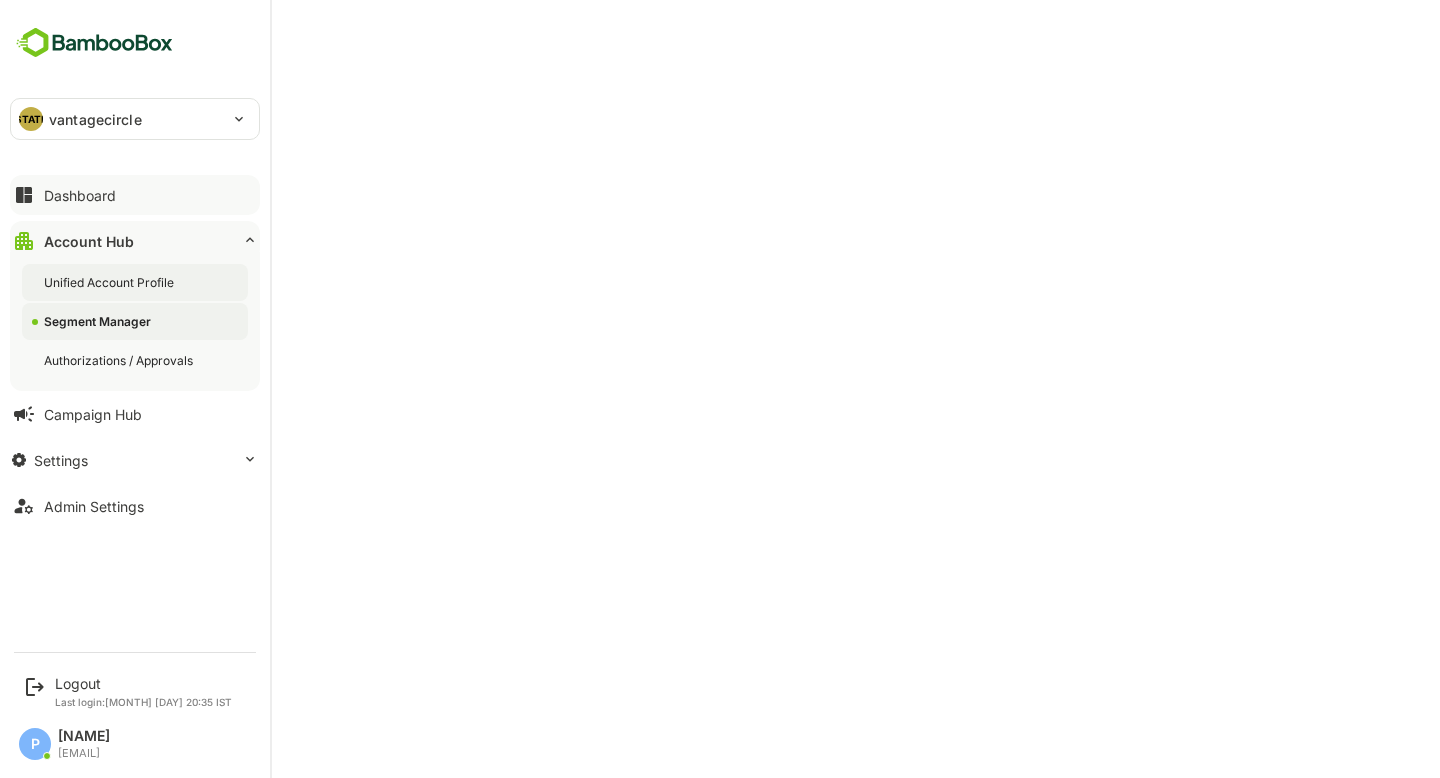 click on "Unified Account Profile" at bounding box center (135, 282) 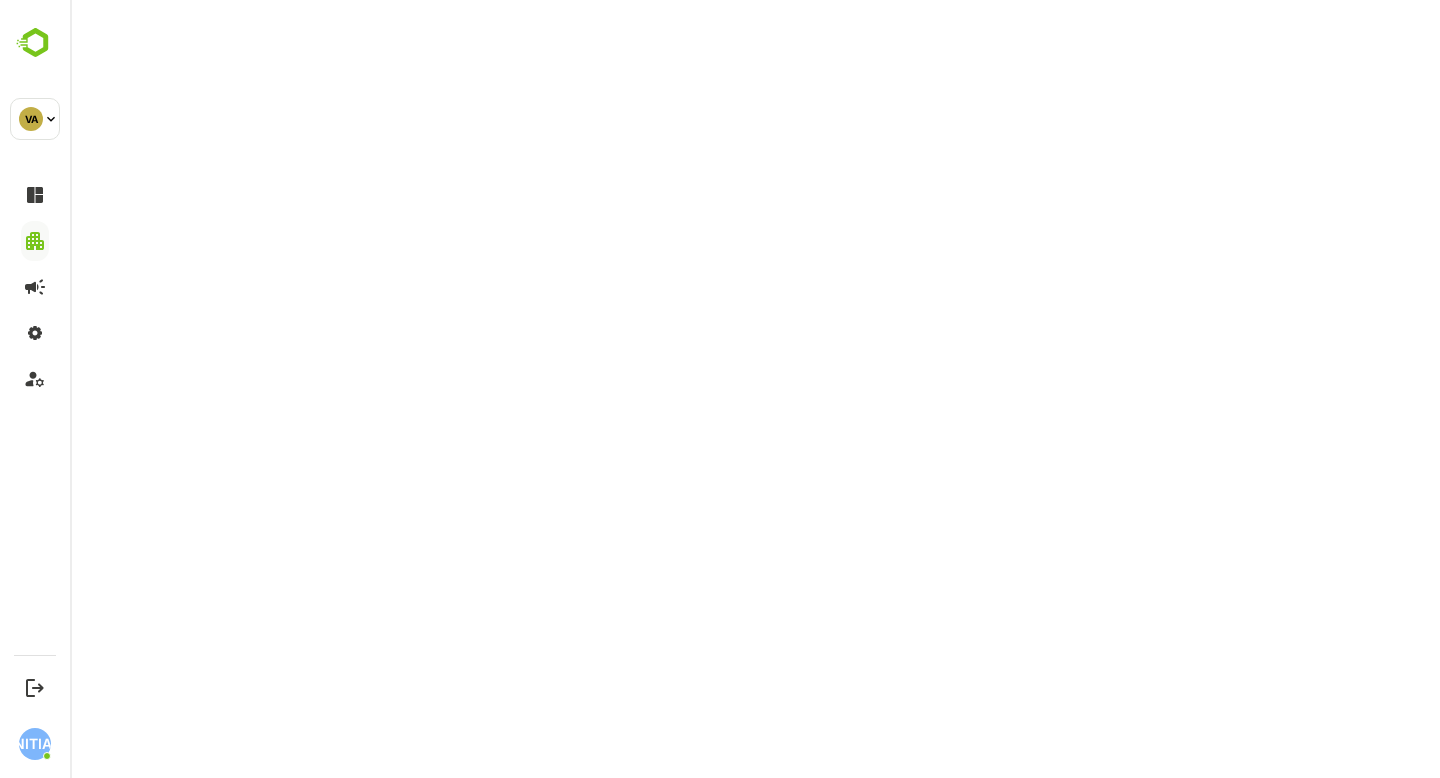 scroll, scrollTop: 0, scrollLeft: 0, axis: both 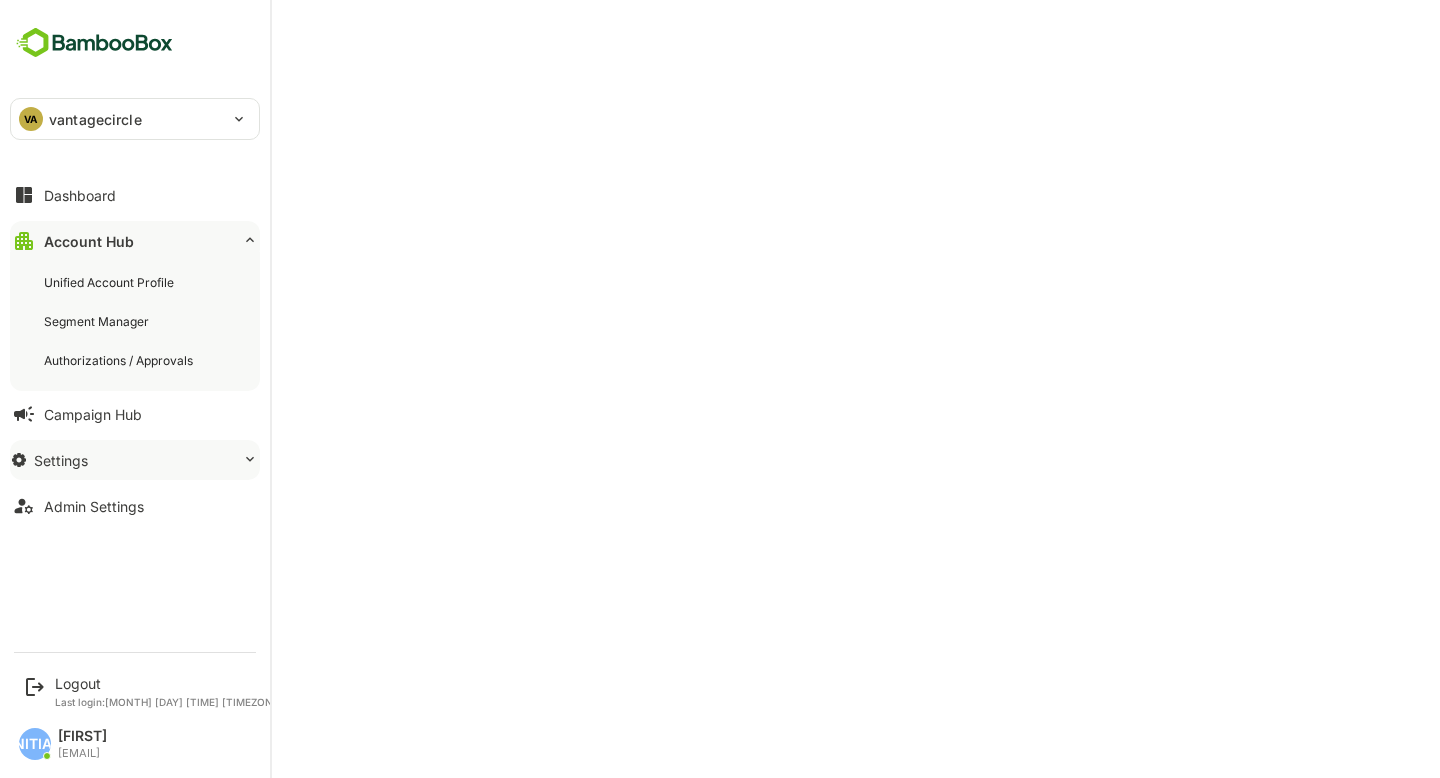 click on "Settings" at bounding box center (135, 195) 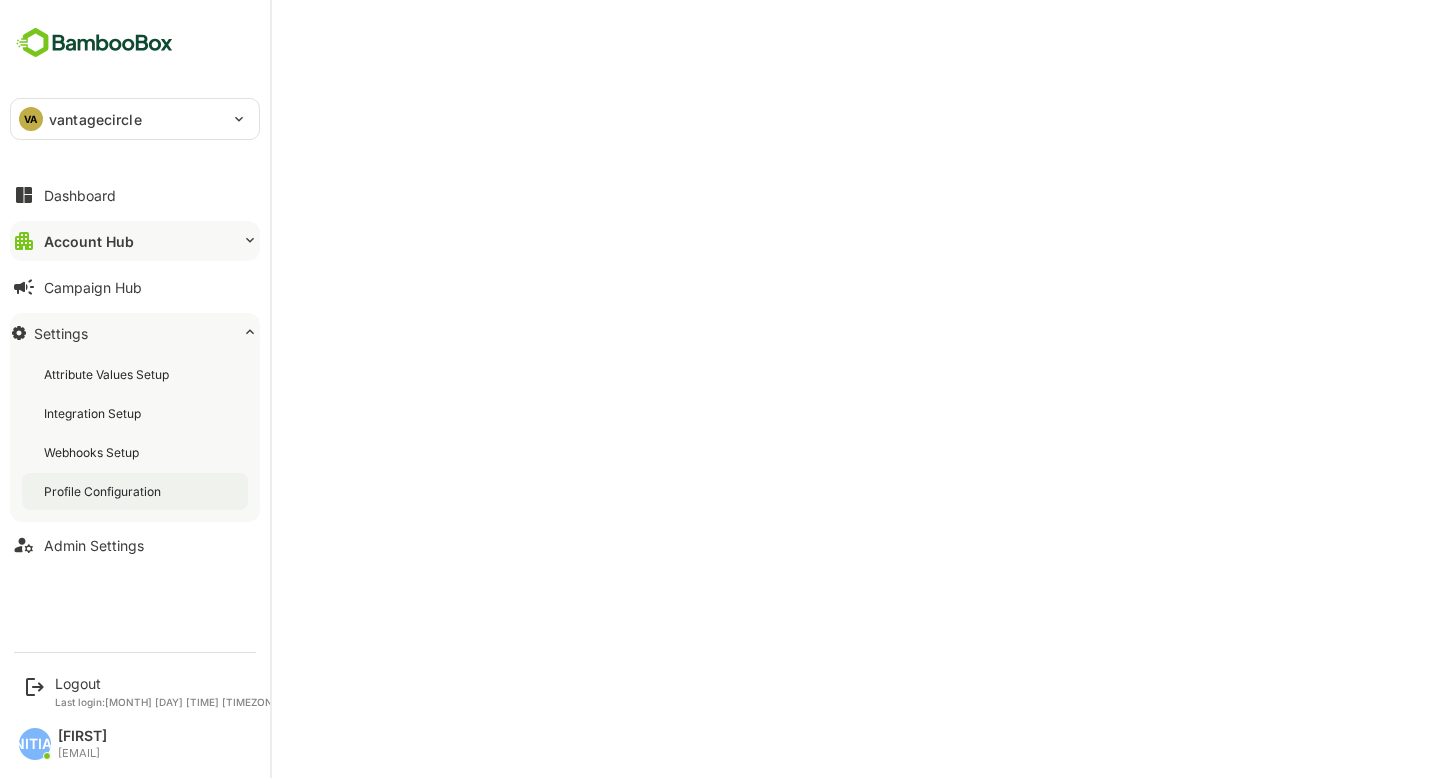 click on "Profile Configuration" at bounding box center [108, 374] 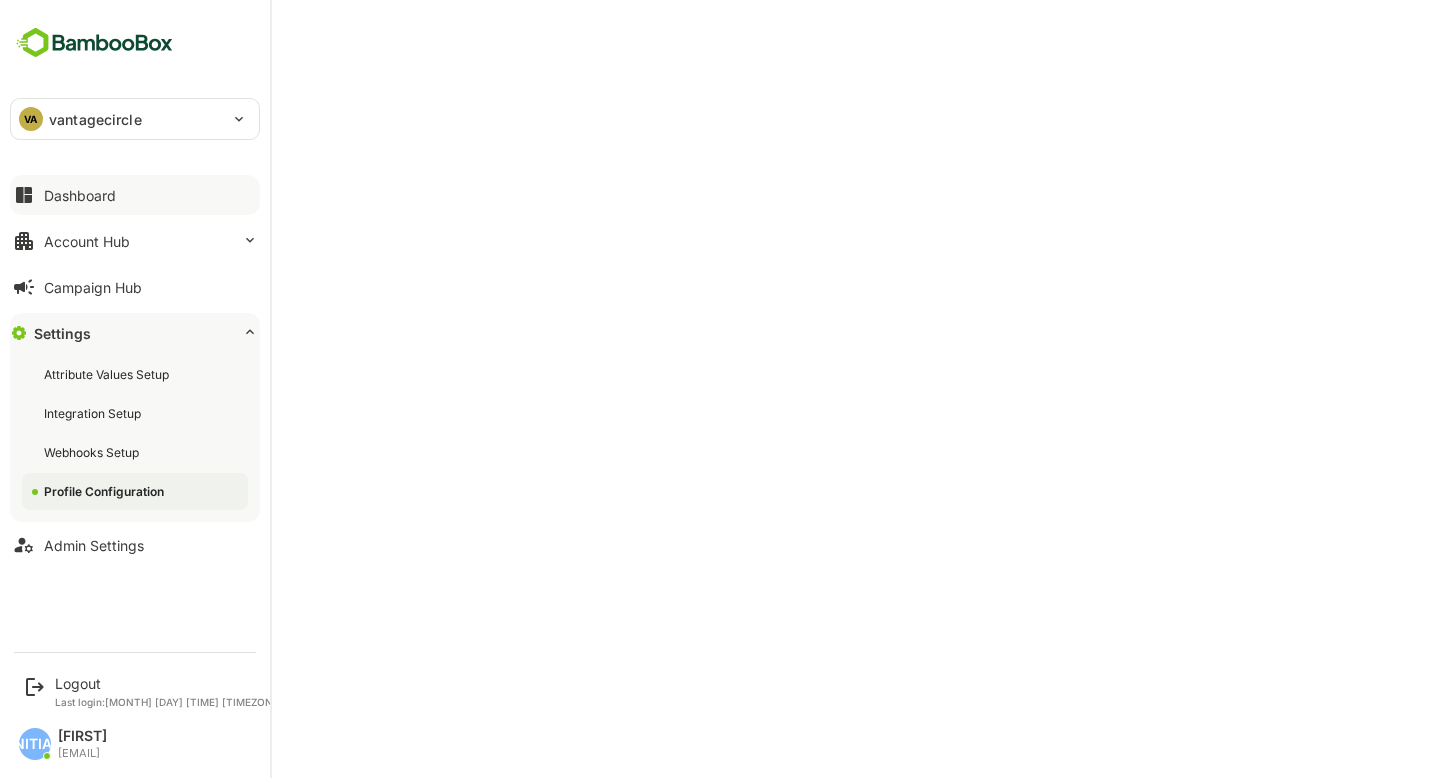 click on "Dashboard" at bounding box center (135, 195) 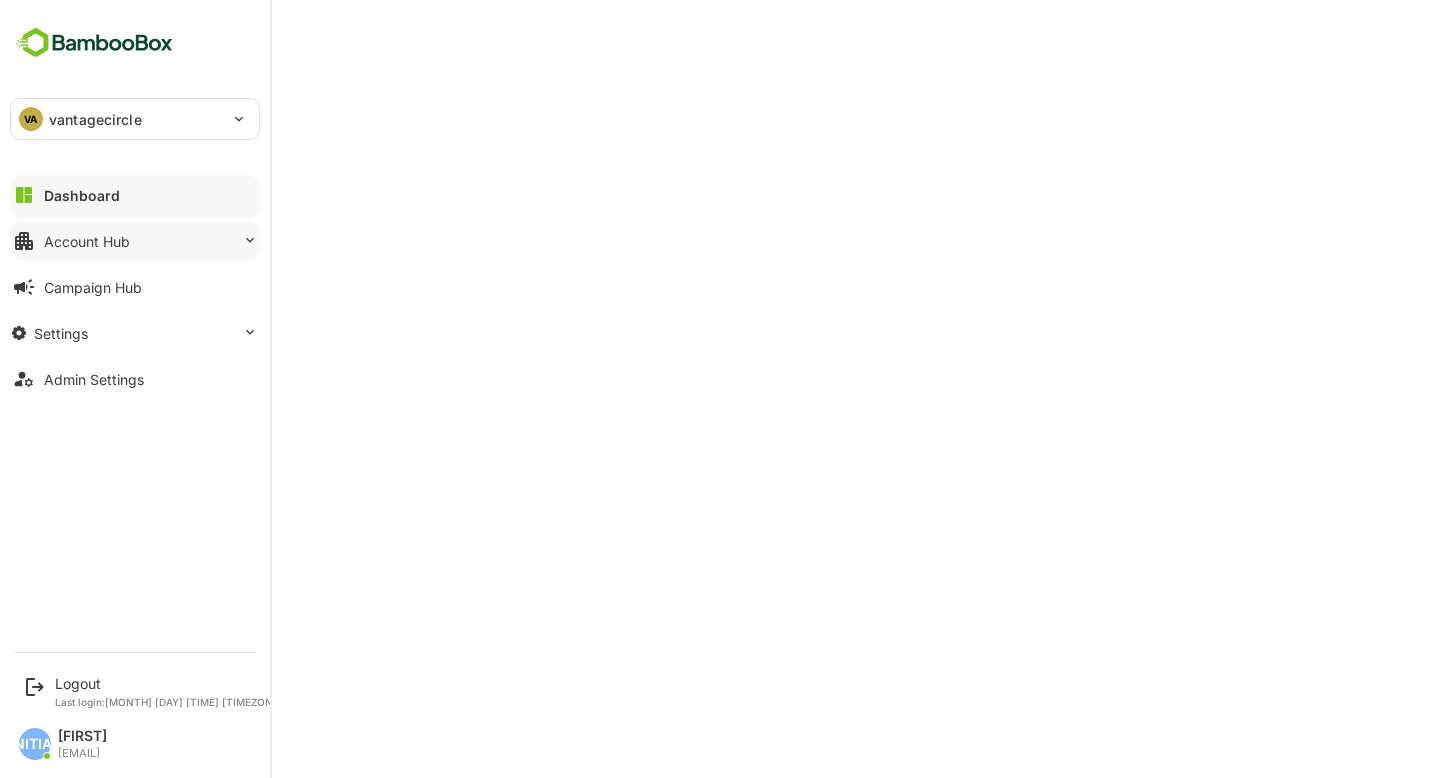 click on "Account Hub" at bounding box center [82, 195] 